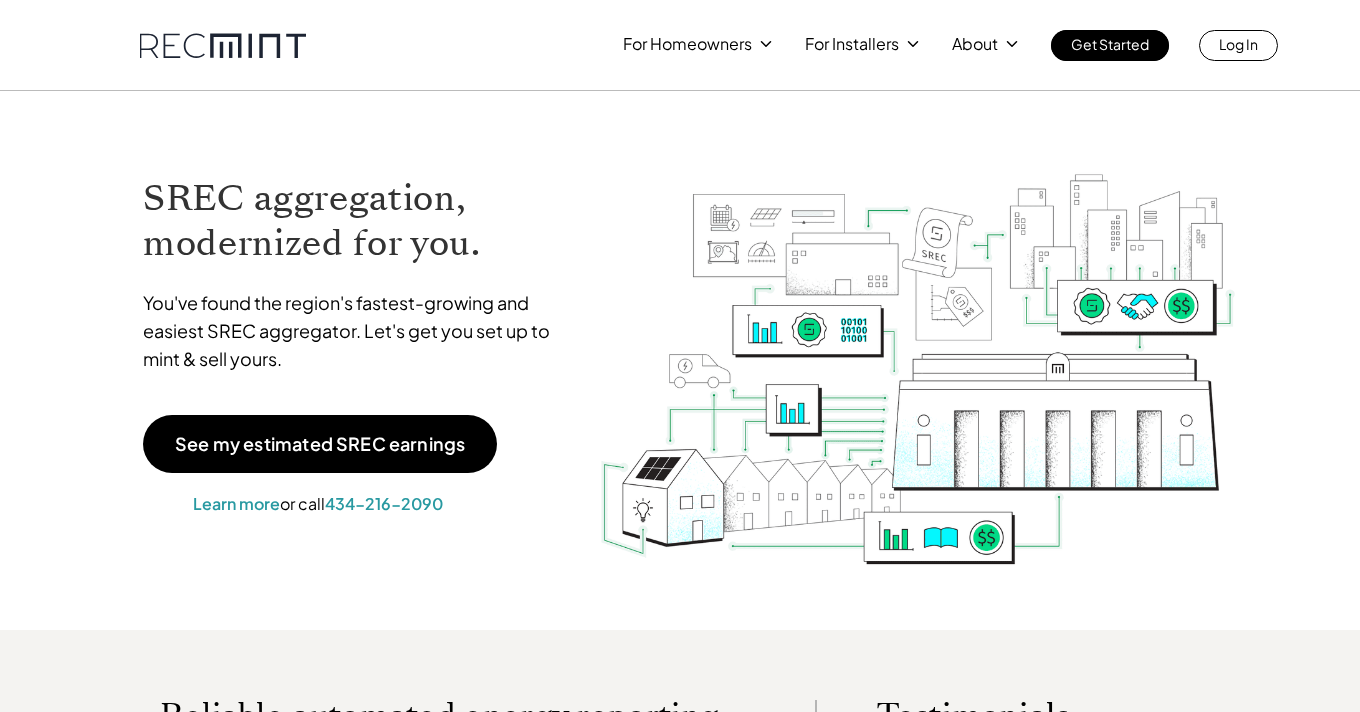 scroll, scrollTop: 0, scrollLeft: 0, axis: both 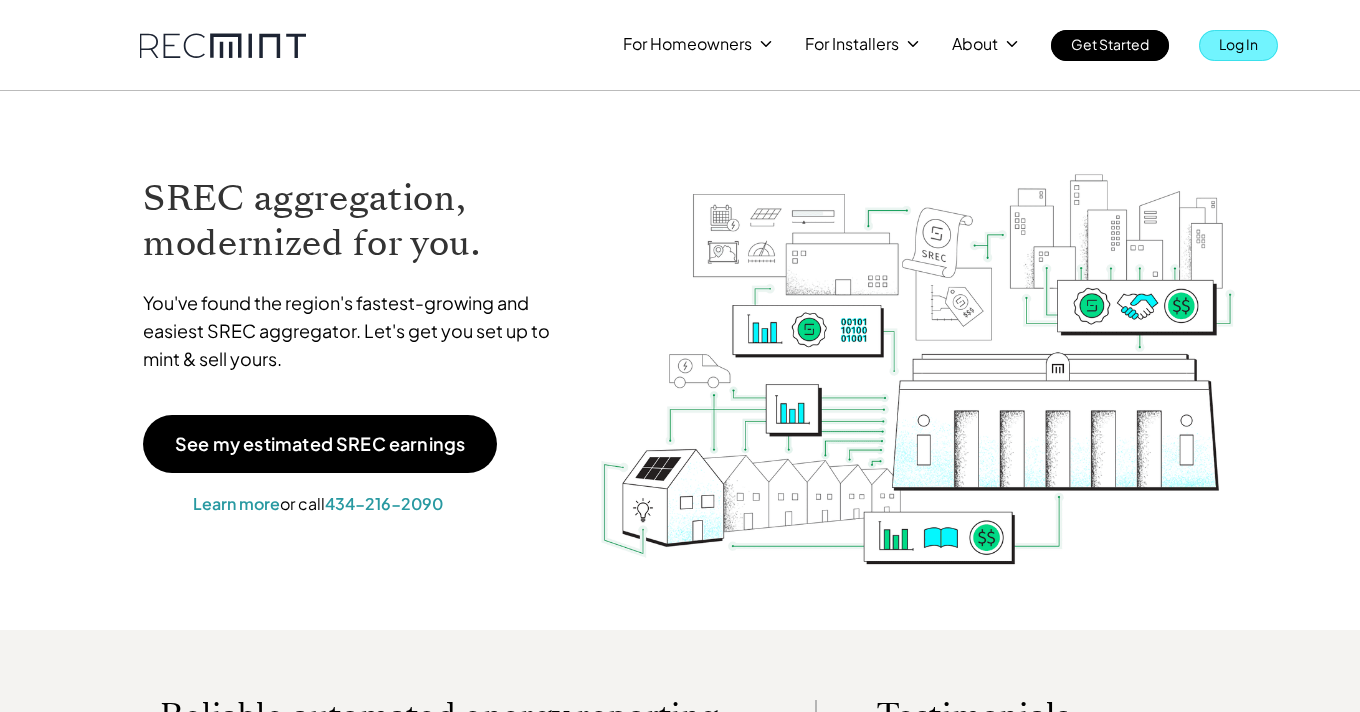 click on "Log In" at bounding box center [1238, 44] 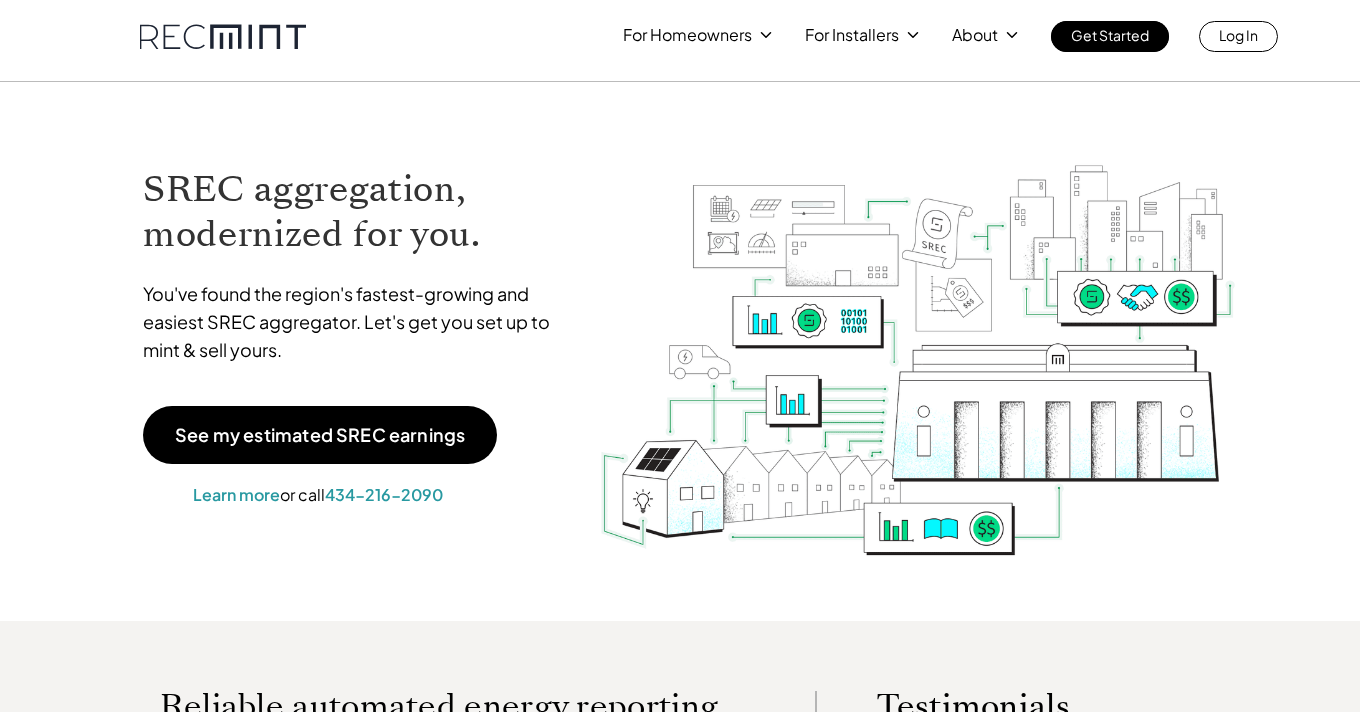 scroll, scrollTop: 0, scrollLeft: 0, axis: both 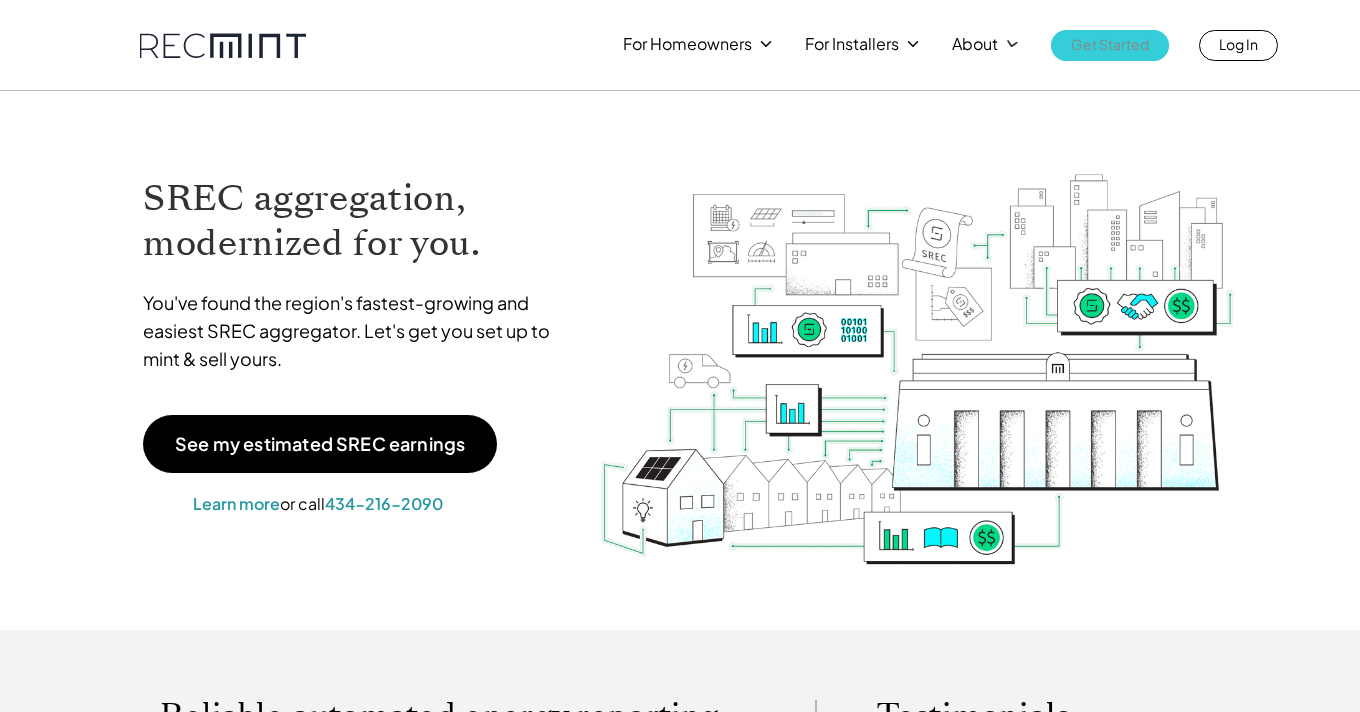 click on "Log In" at bounding box center [1238, 44] 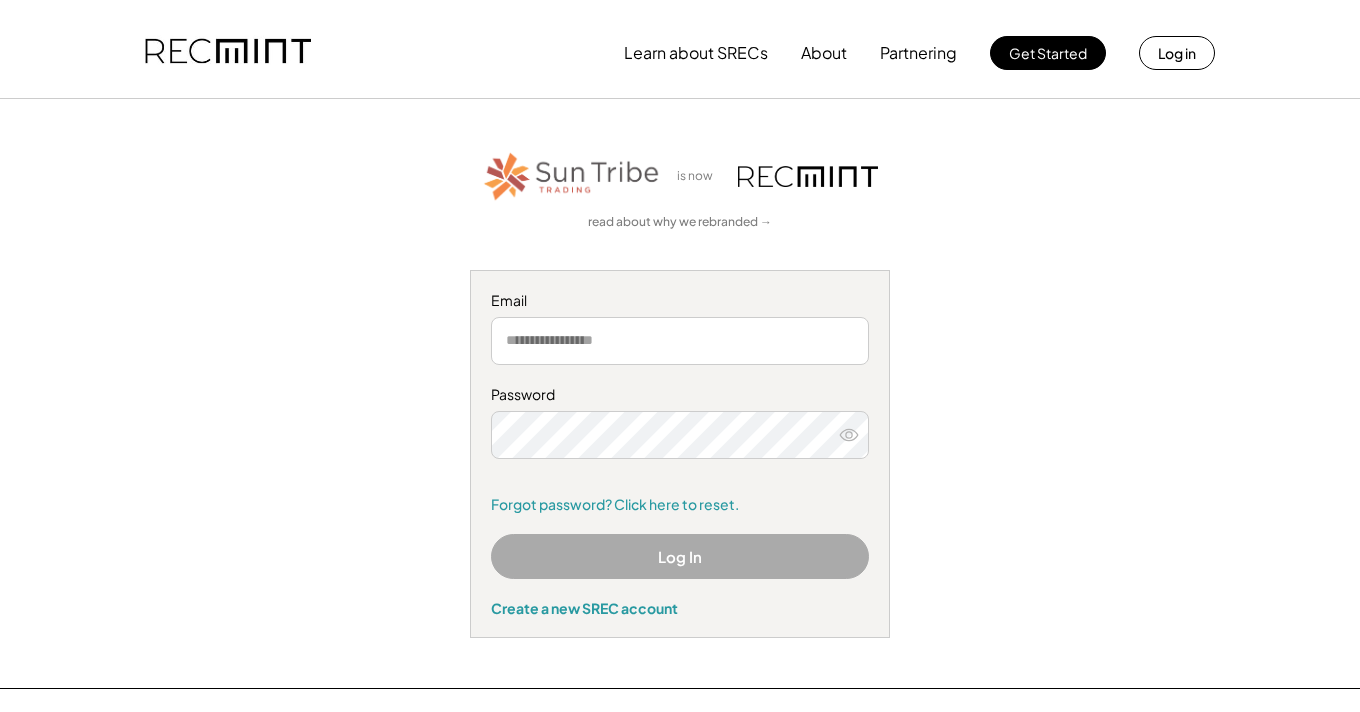 scroll, scrollTop: 0, scrollLeft: 0, axis: both 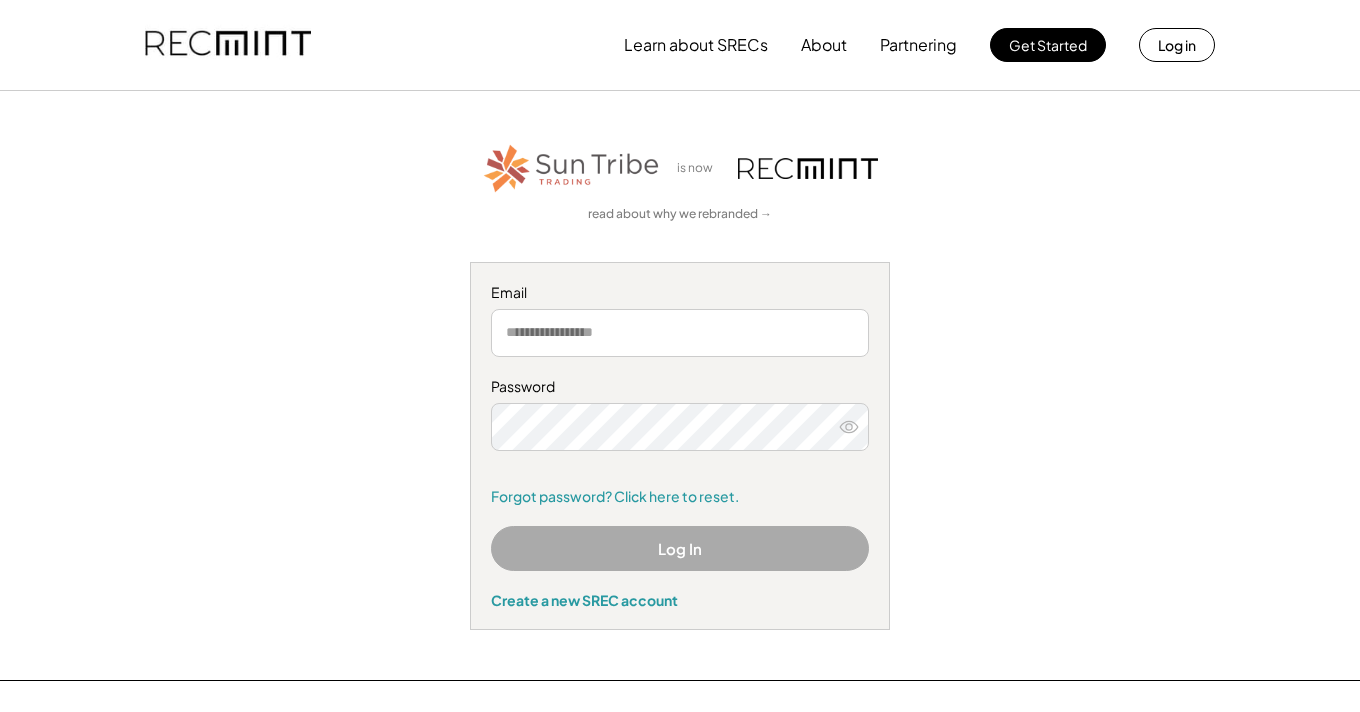 click at bounding box center [680, 333] 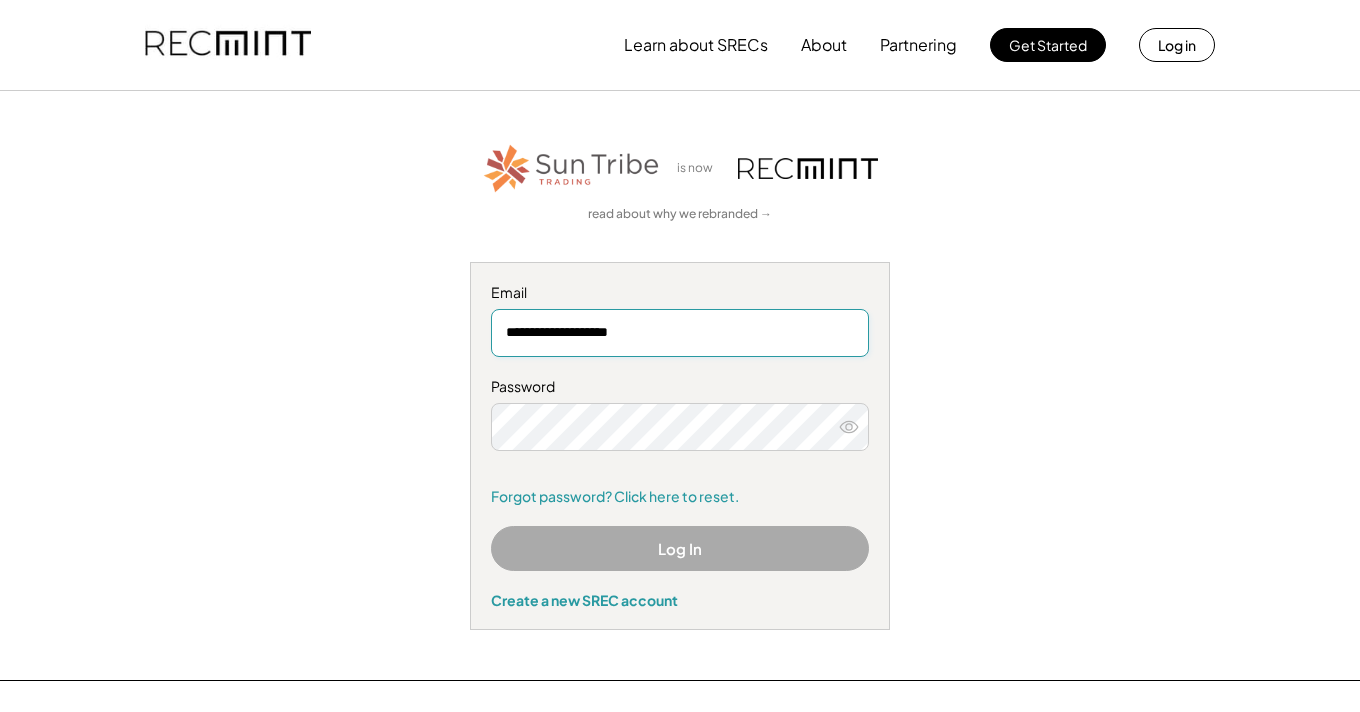 type on "**********" 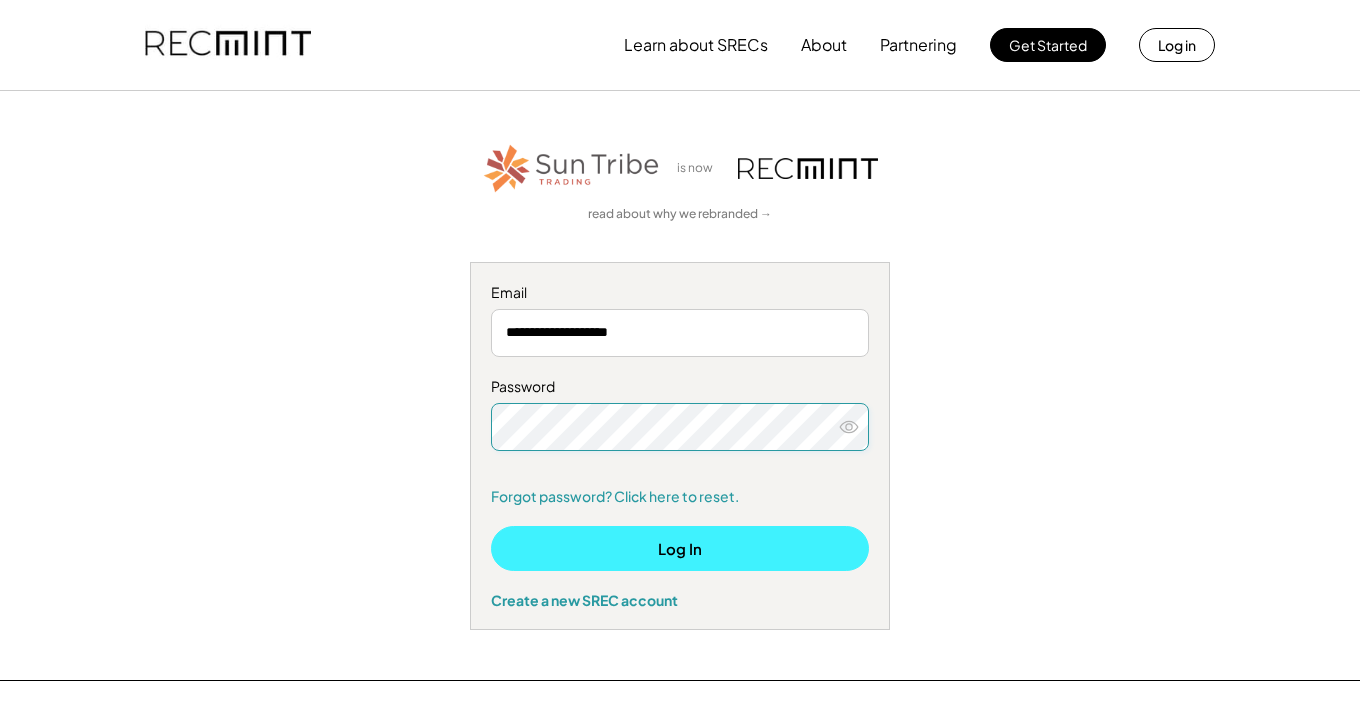 click on "Log In" at bounding box center [680, 548] 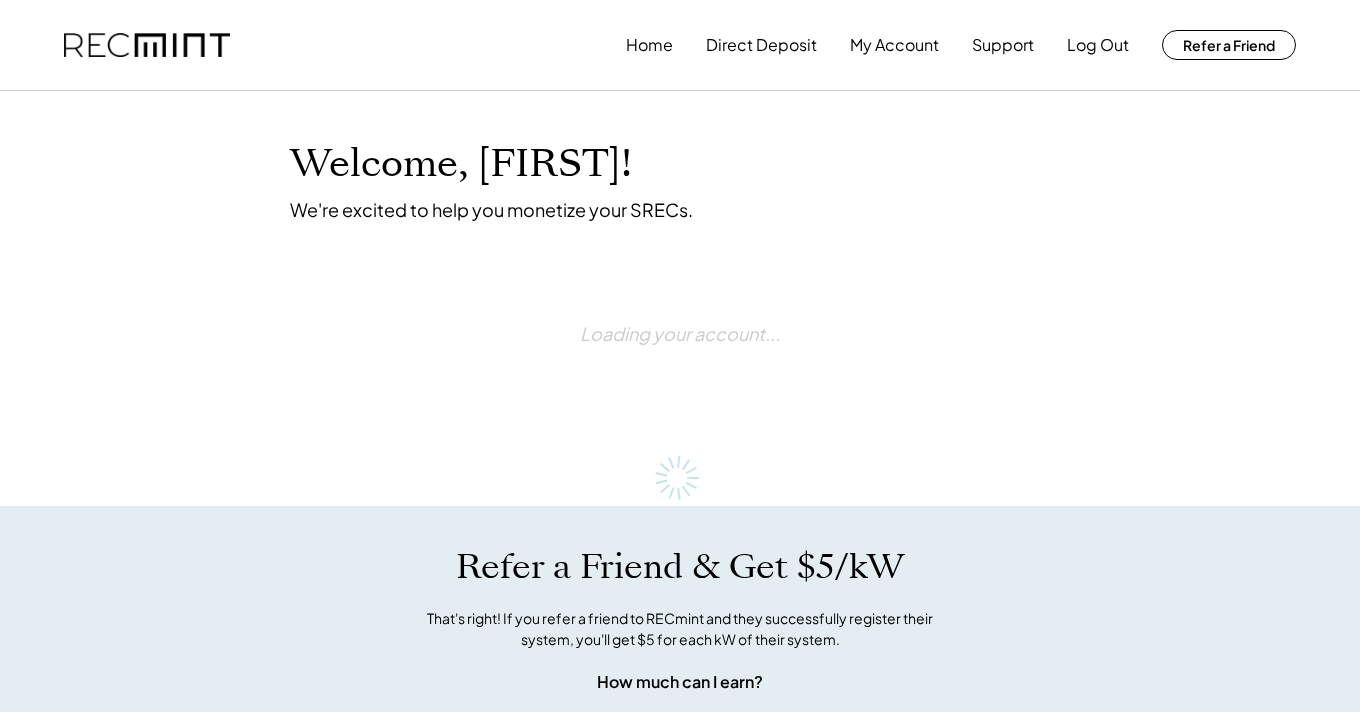 scroll, scrollTop: 0, scrollLeft: 0, axis: both 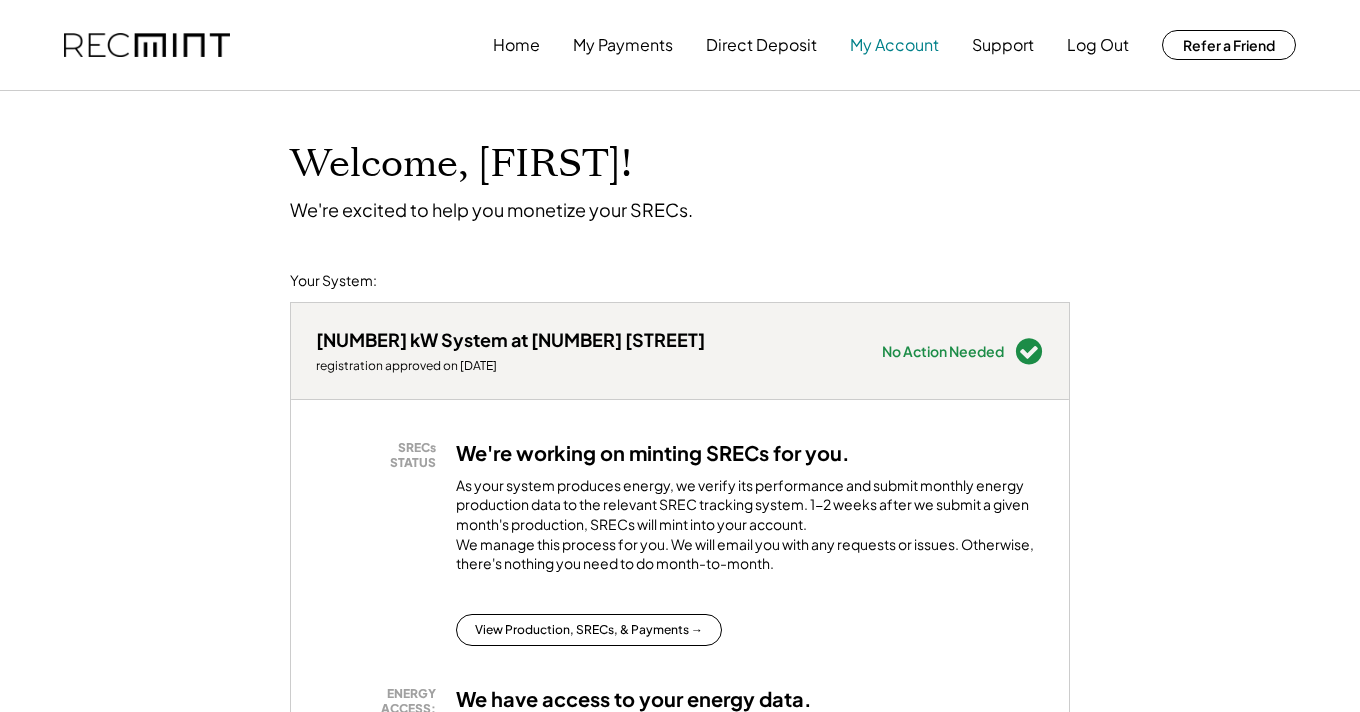 click on "My Account" at bounding box center [894, 45] 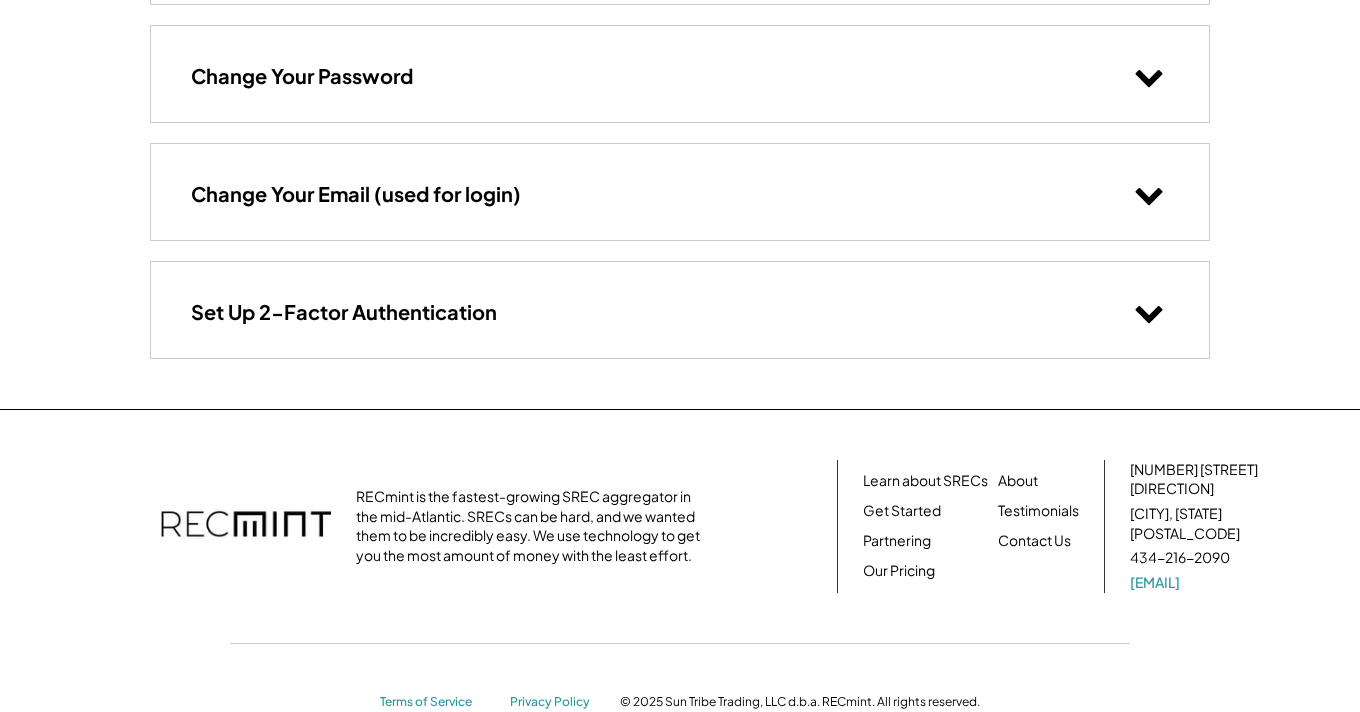 scroll, scrollTop: 0, scrollLeft: 0, axis: both 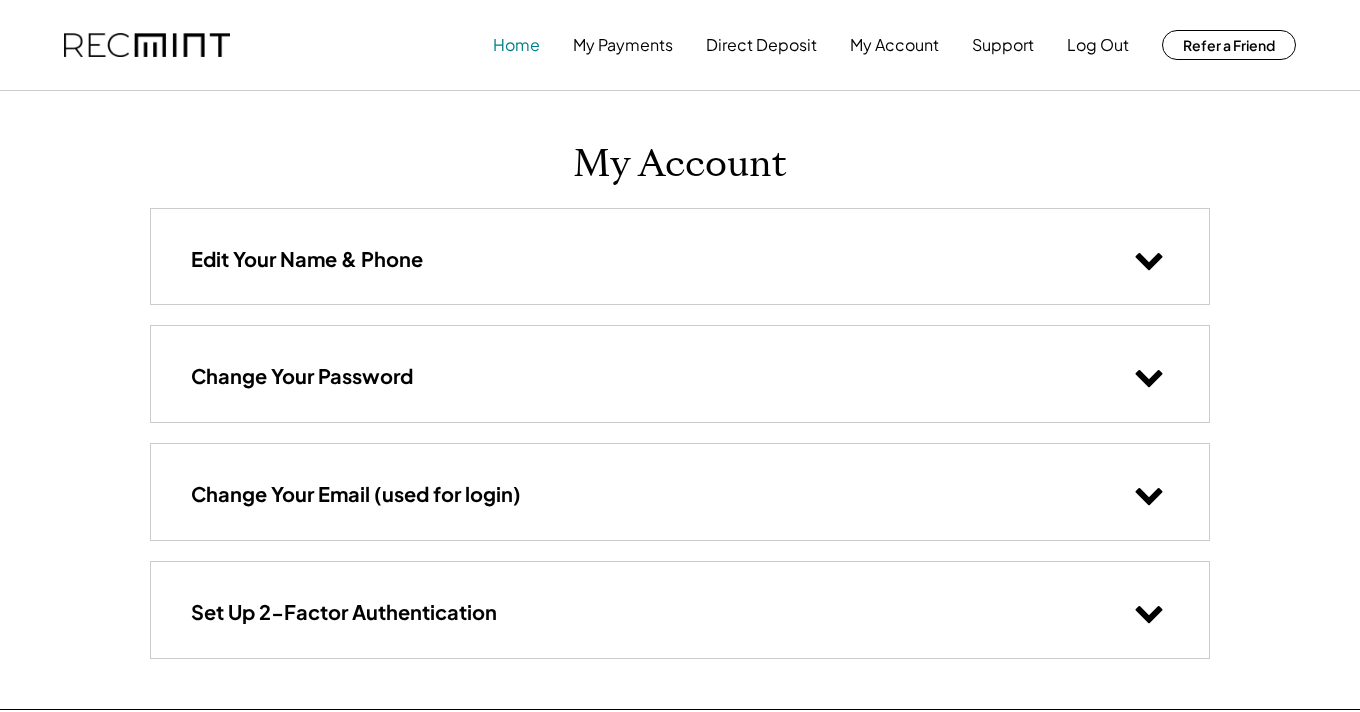 click on "Home" at bounding box center [516, 45] 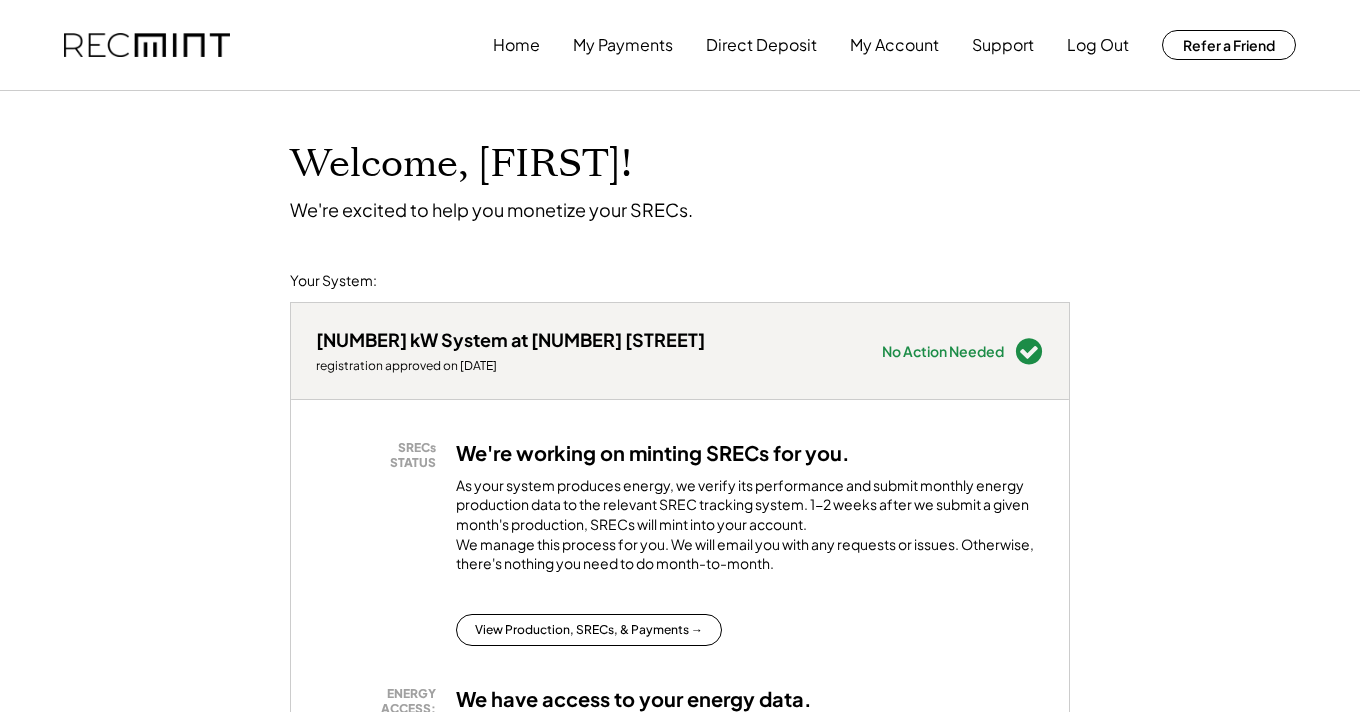 scroll, scrollTop: 200, scrollLeft: 0, axis: vertical 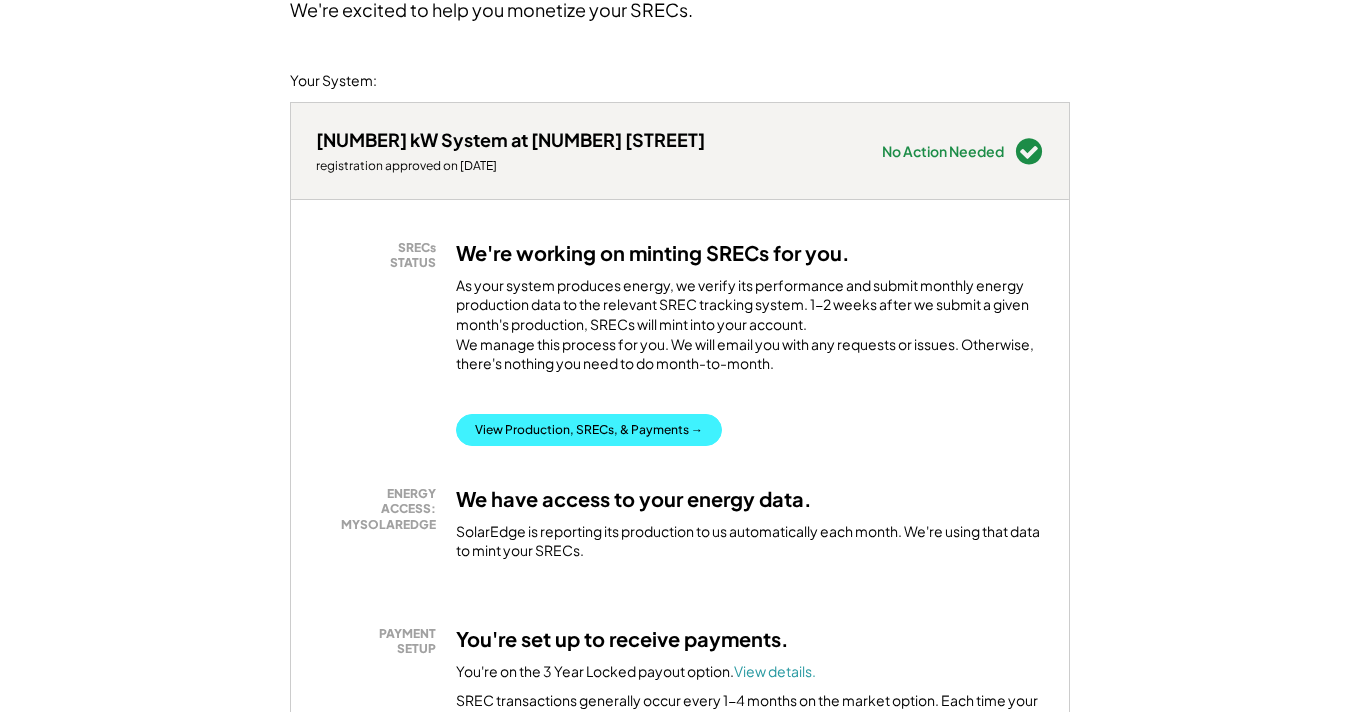 click on "View Production, SRECs, & Payments →" at bounding box center (589, 430) 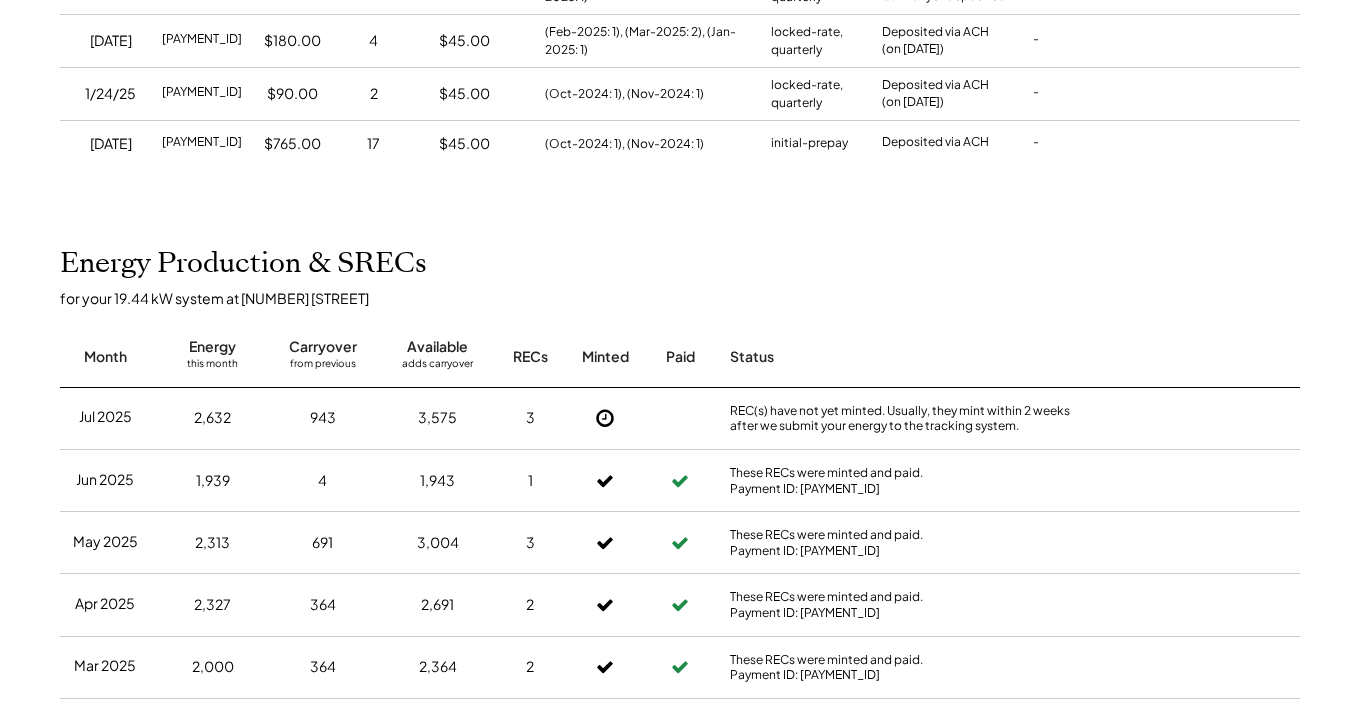 scroll, scrollTop: 500, scrollLeft: 0, axis: vertical 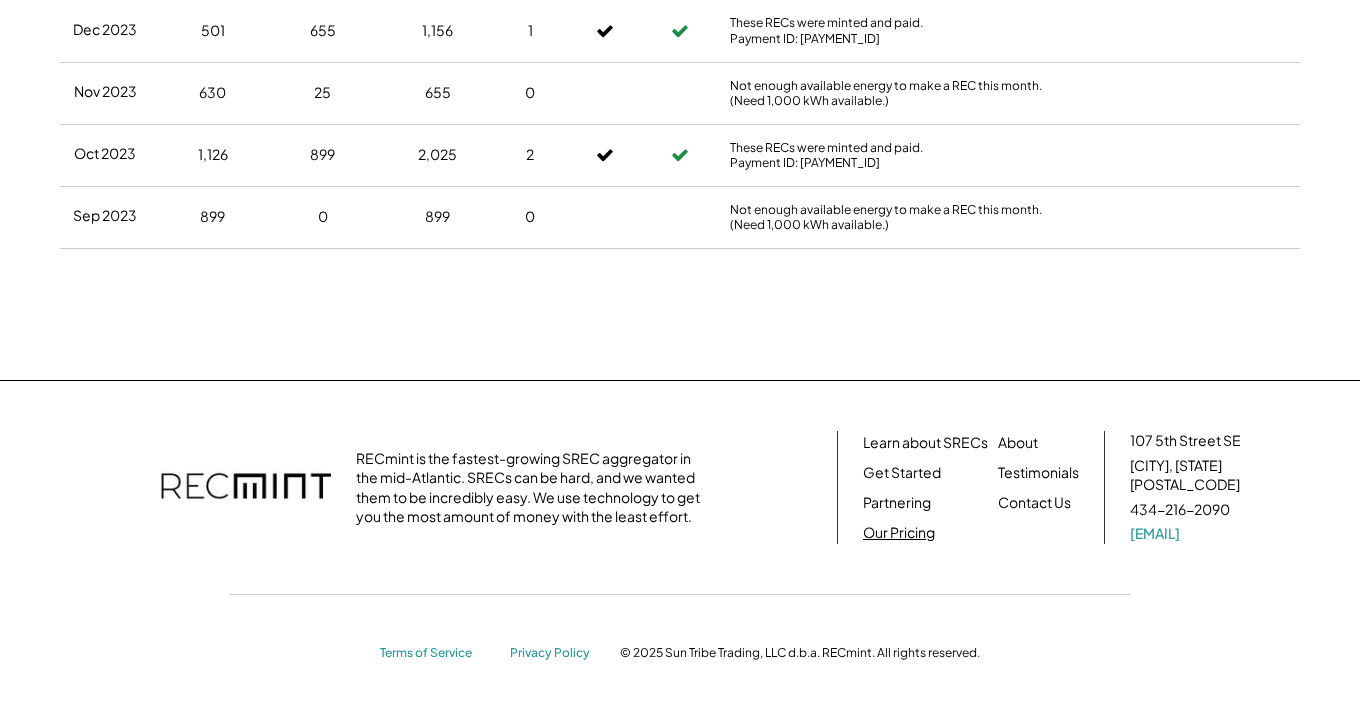 click on "Our Pricing" at bounding box center (899, 533) 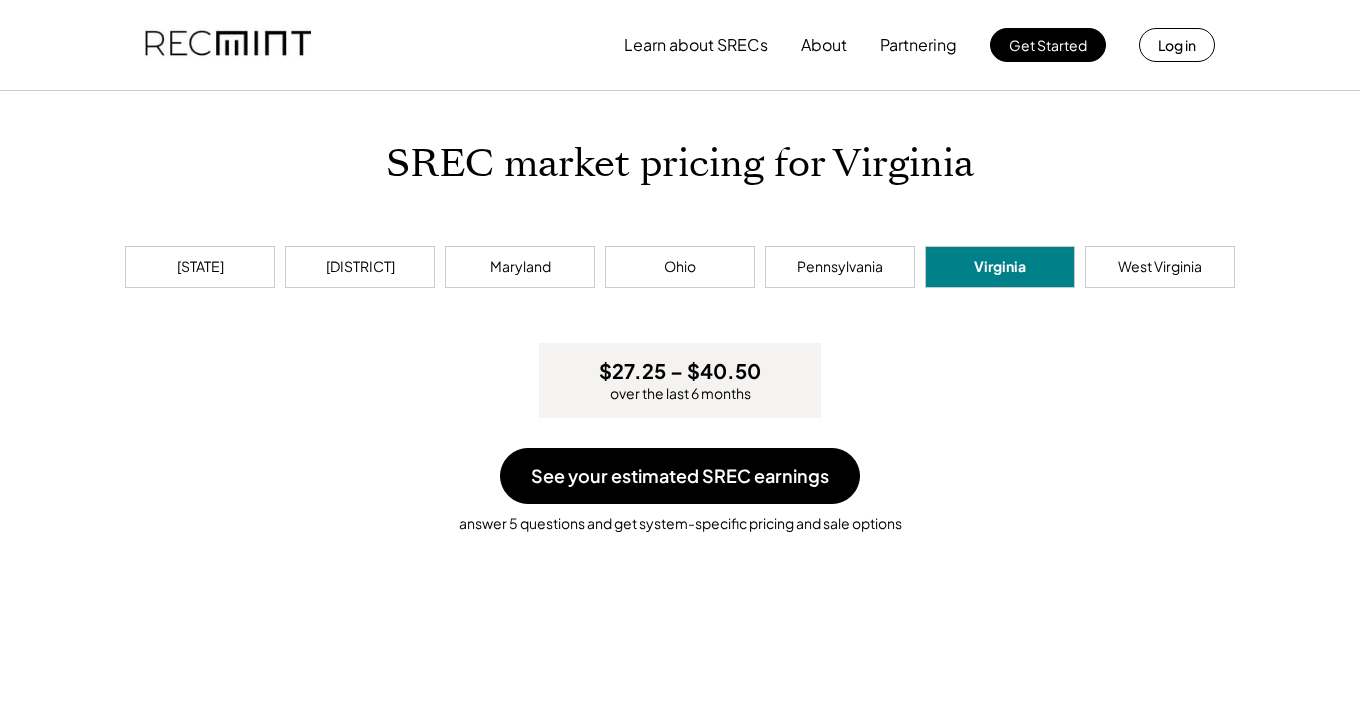 scroll, scrollTop: 0, scrollLeft: 0, axis: both 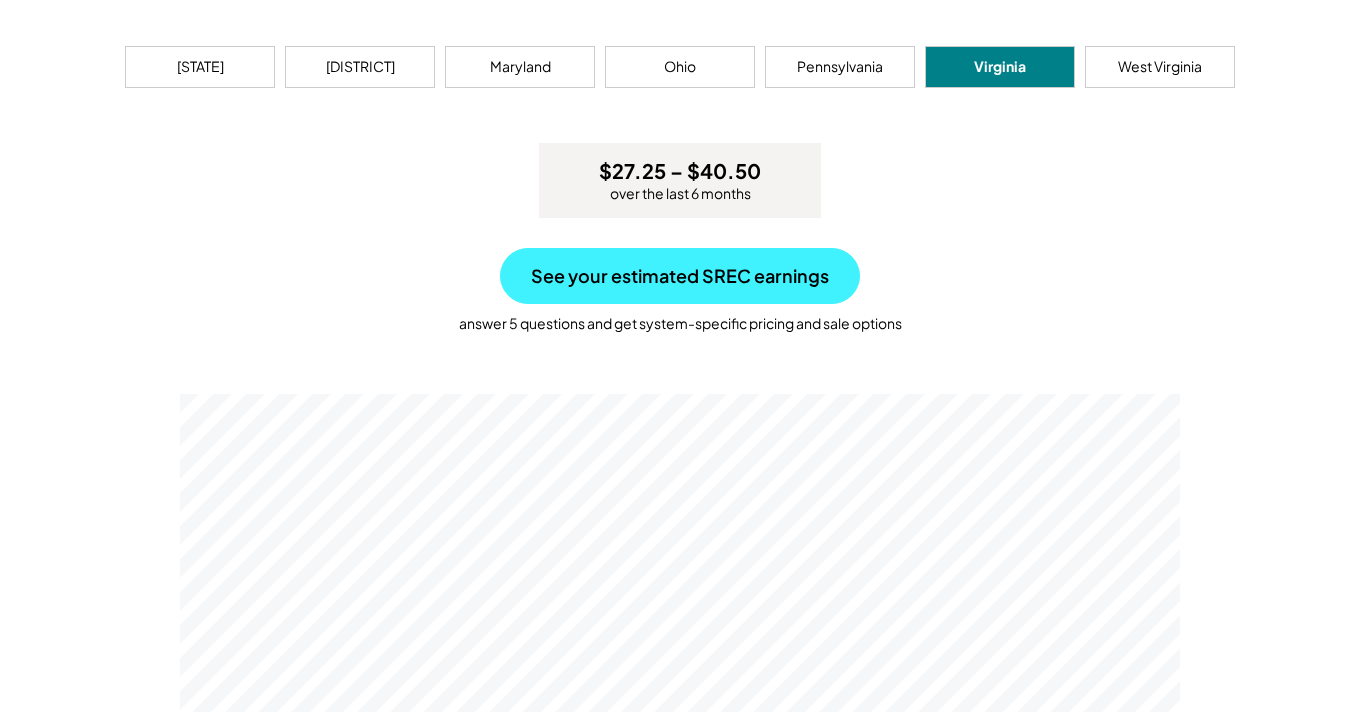 click on "See your estimated SREC earnings" at bounding box center [680, 276] 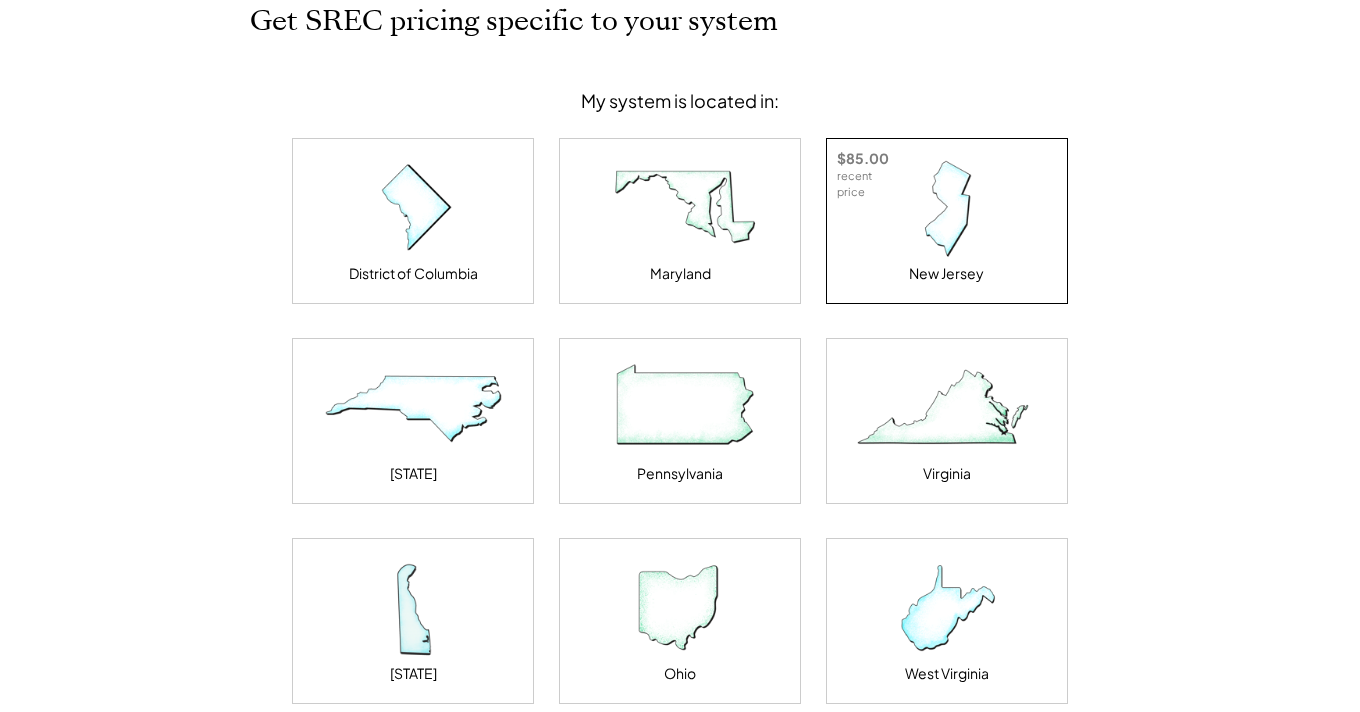 scroll, scrollTop: 200, scrollLeft: 0, axis: vertical 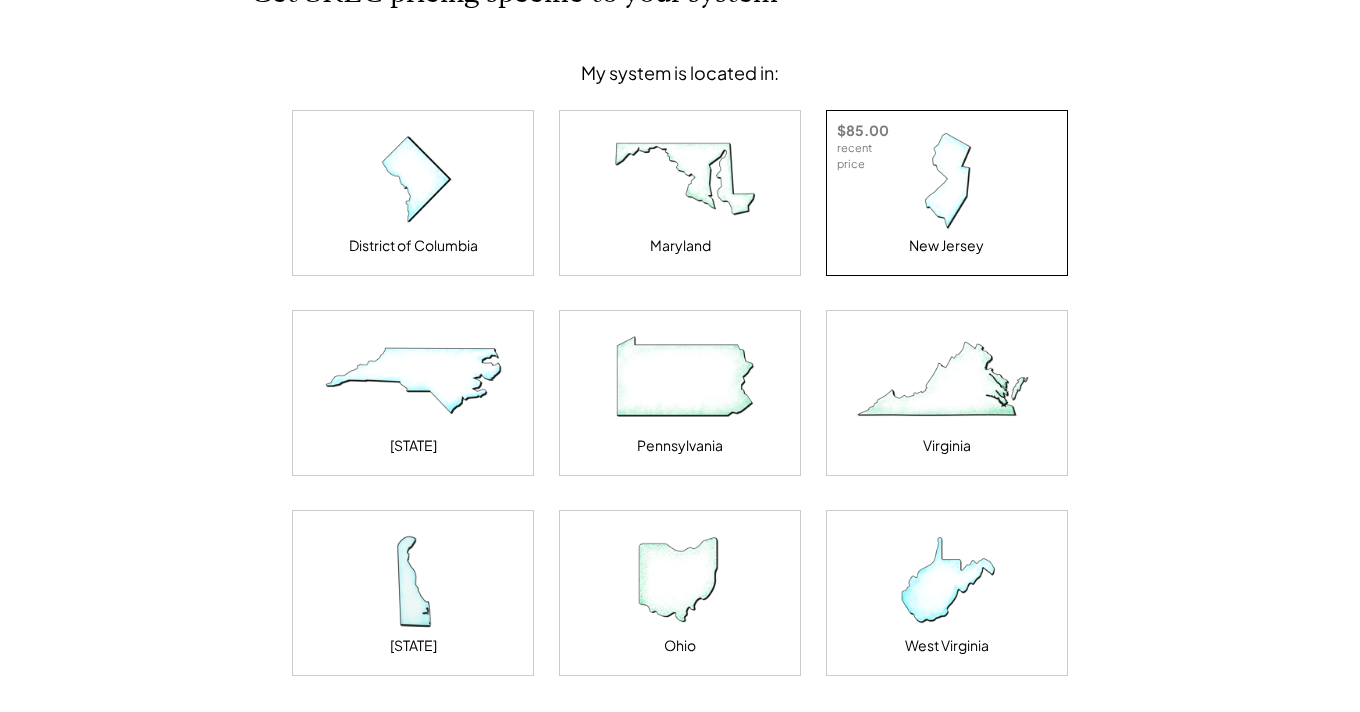 click at bounding box center [947, 381] 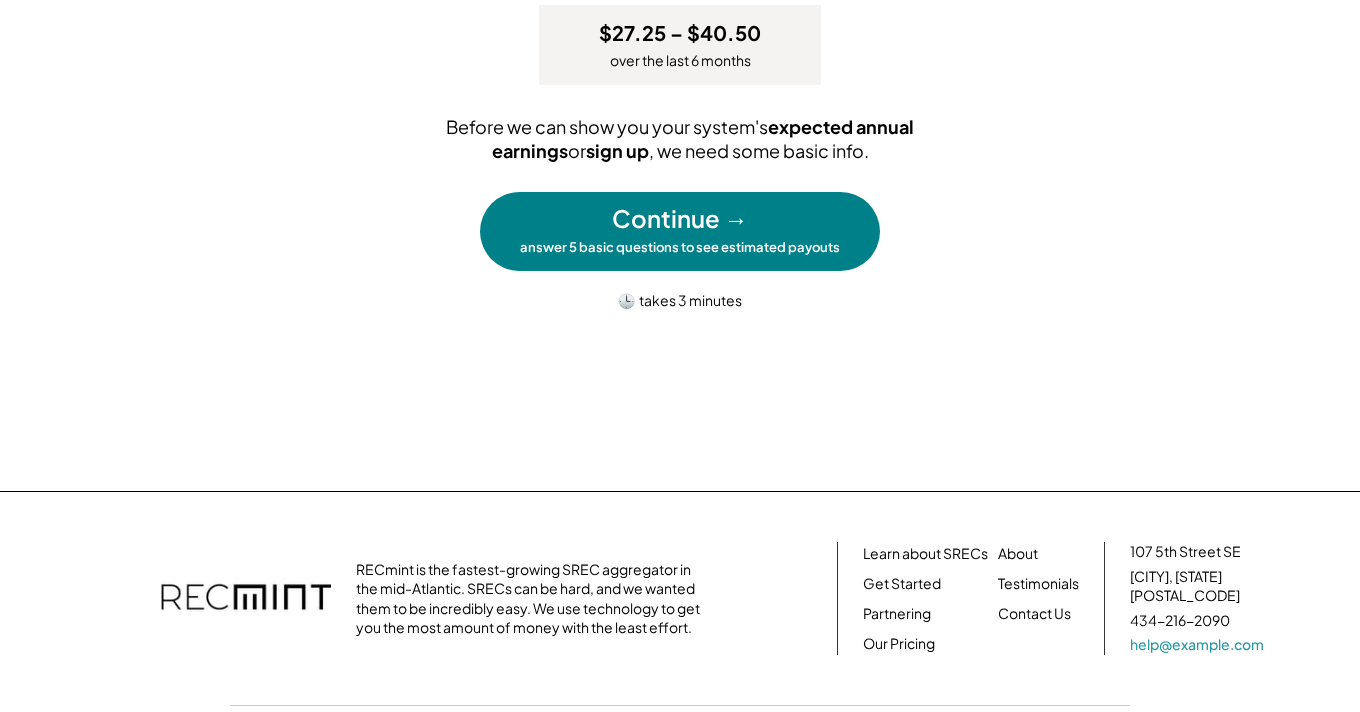 click on "answer 5 basic questions to see estimated payouts" at bounding box center (680, 247) 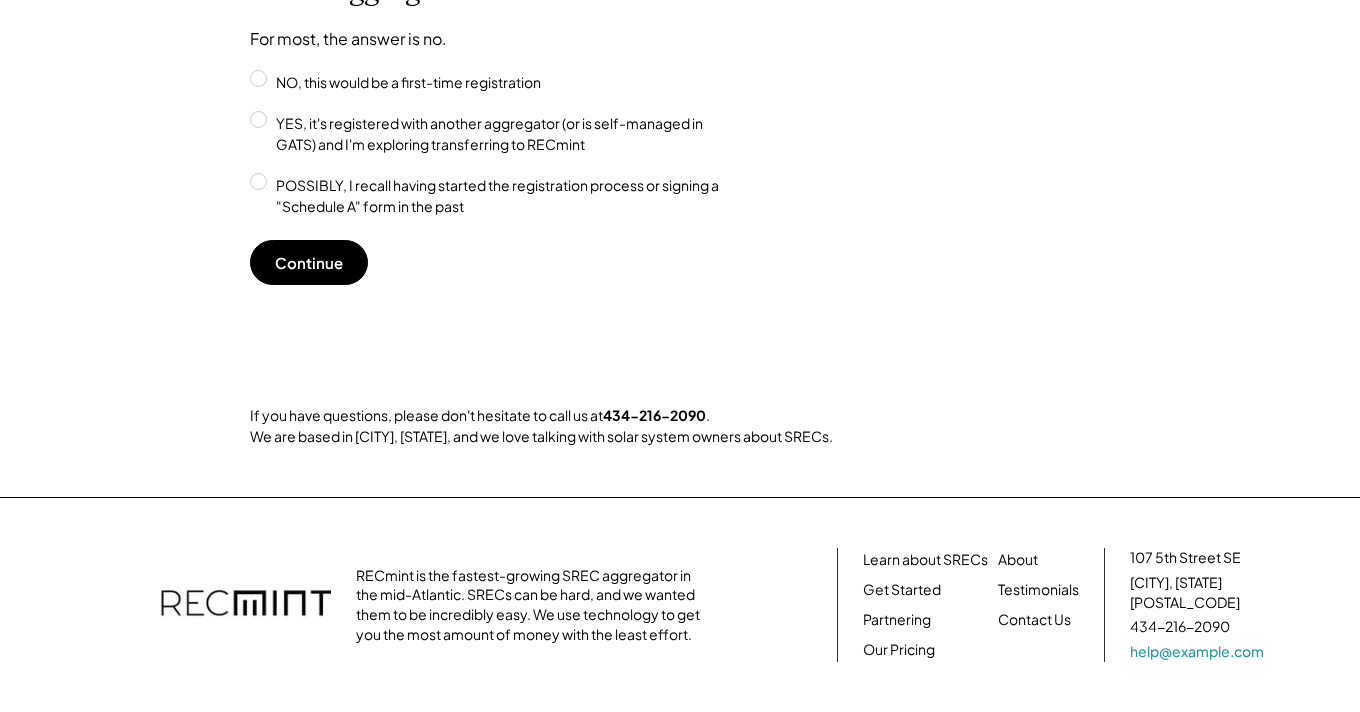 scroll, scrollTop: 100, scrollLeft: 0, axis: vertical 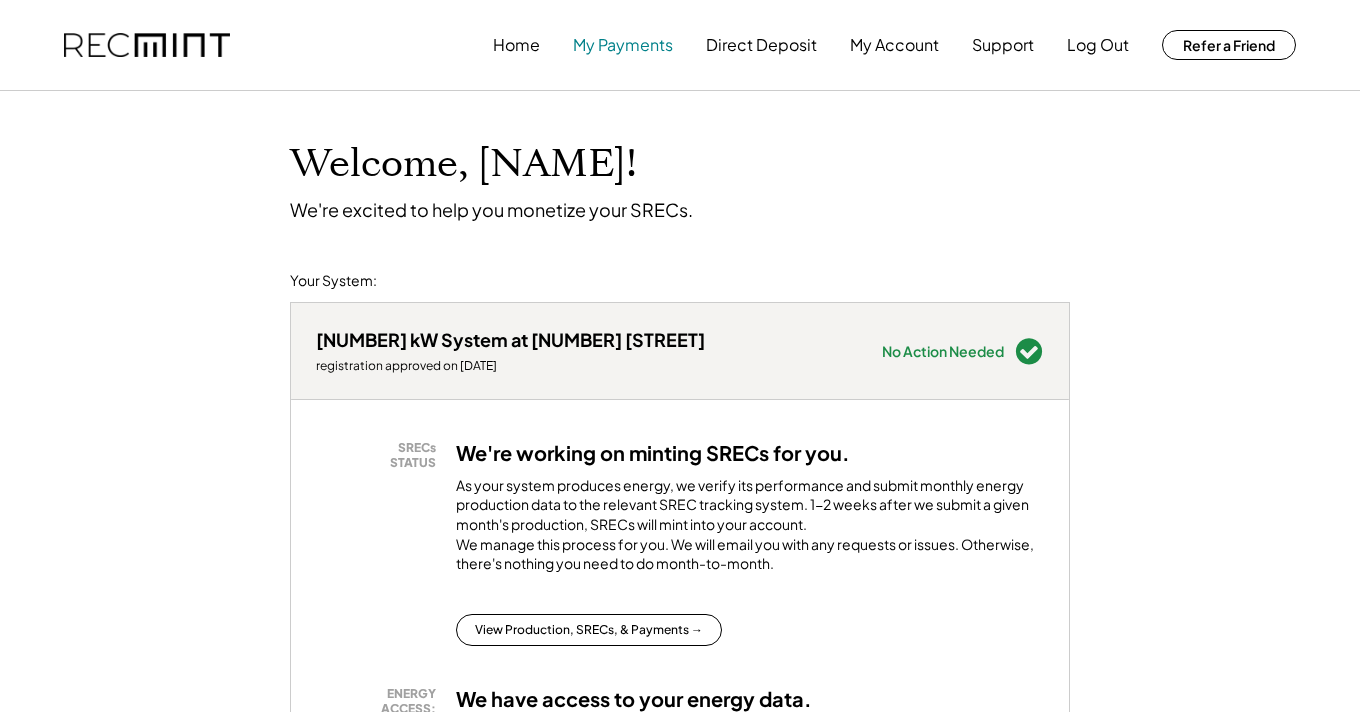click on "My Payments" at bounding box center (623, 45) 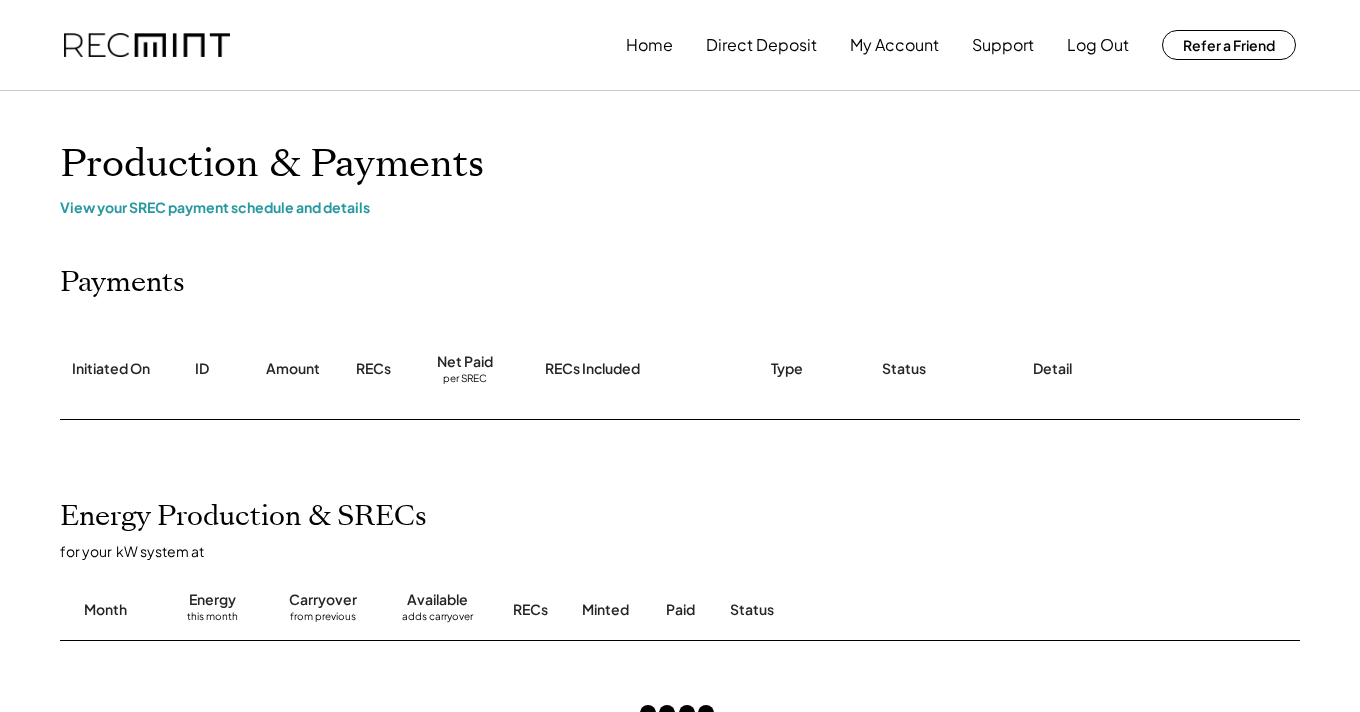 scroll, scrollTop: 0, scrollLeft: 0, axis: both 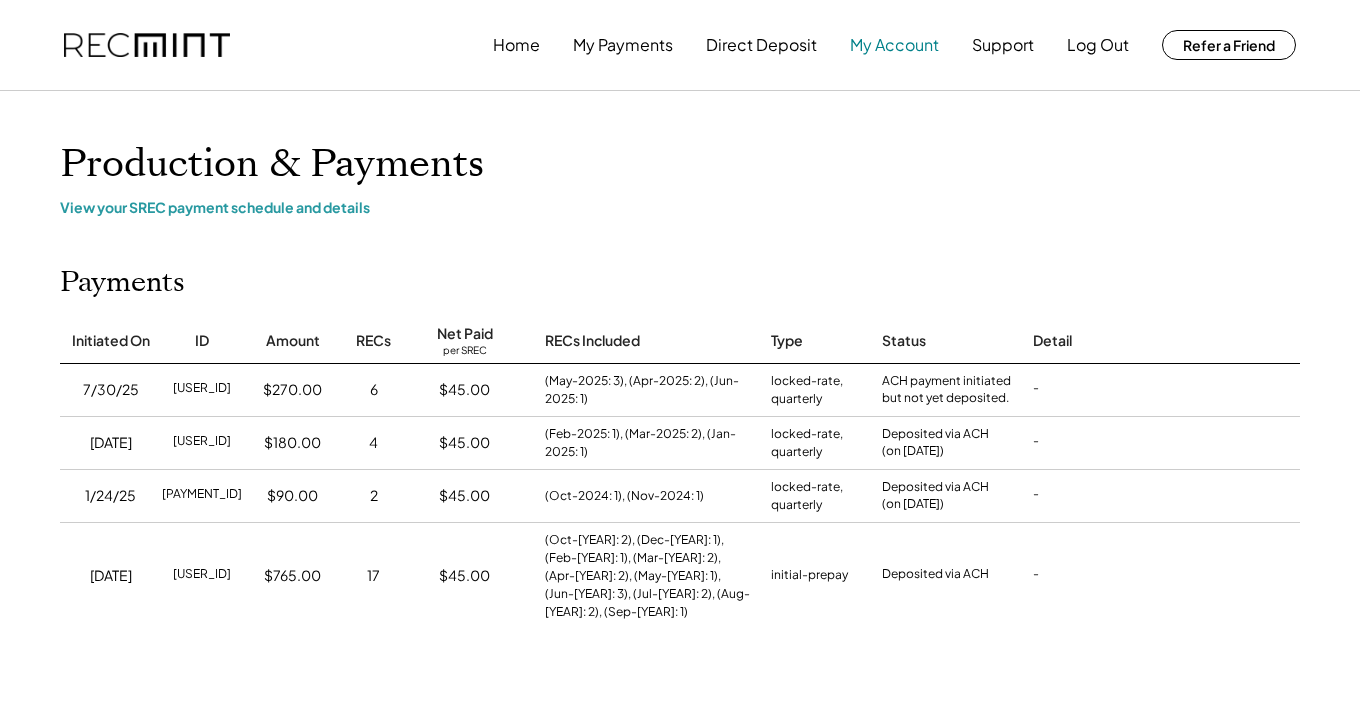click on "My Account" at bounding box center (894, 45) 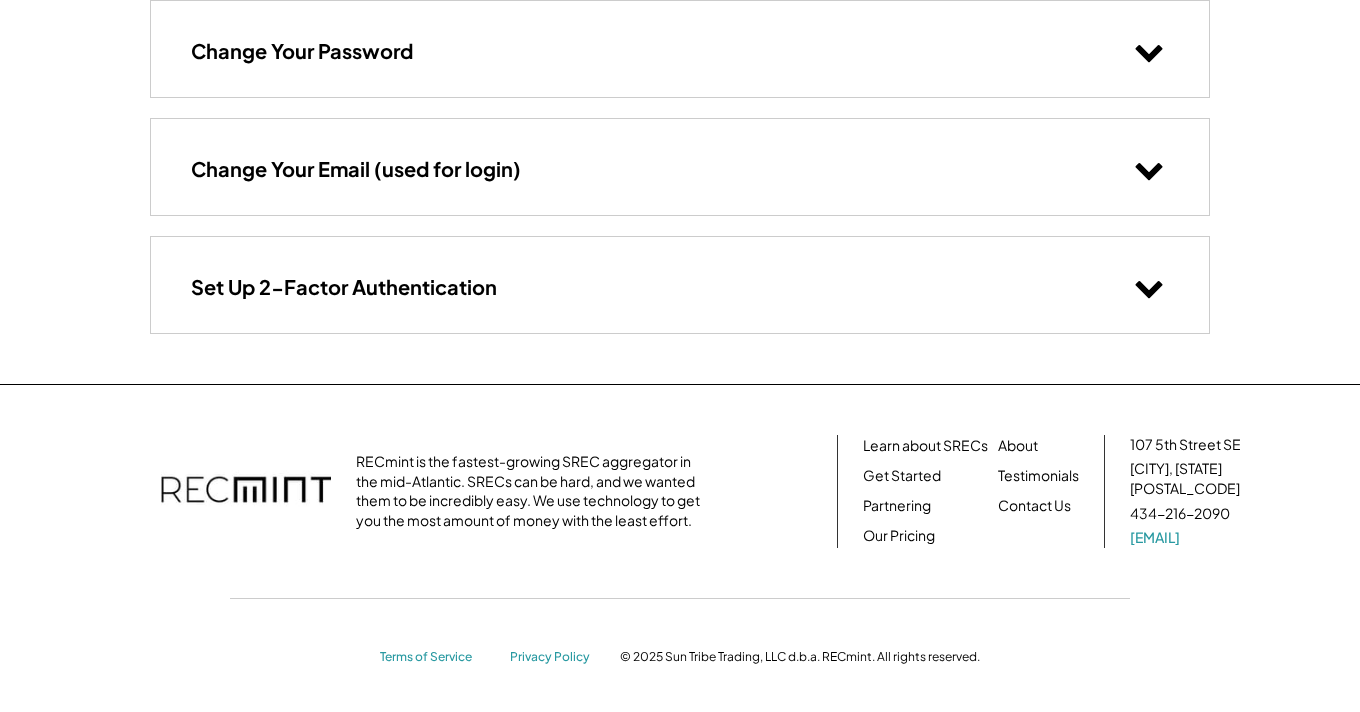 scroll, scrollTop: 0, scrollLeft: 0, axis: both 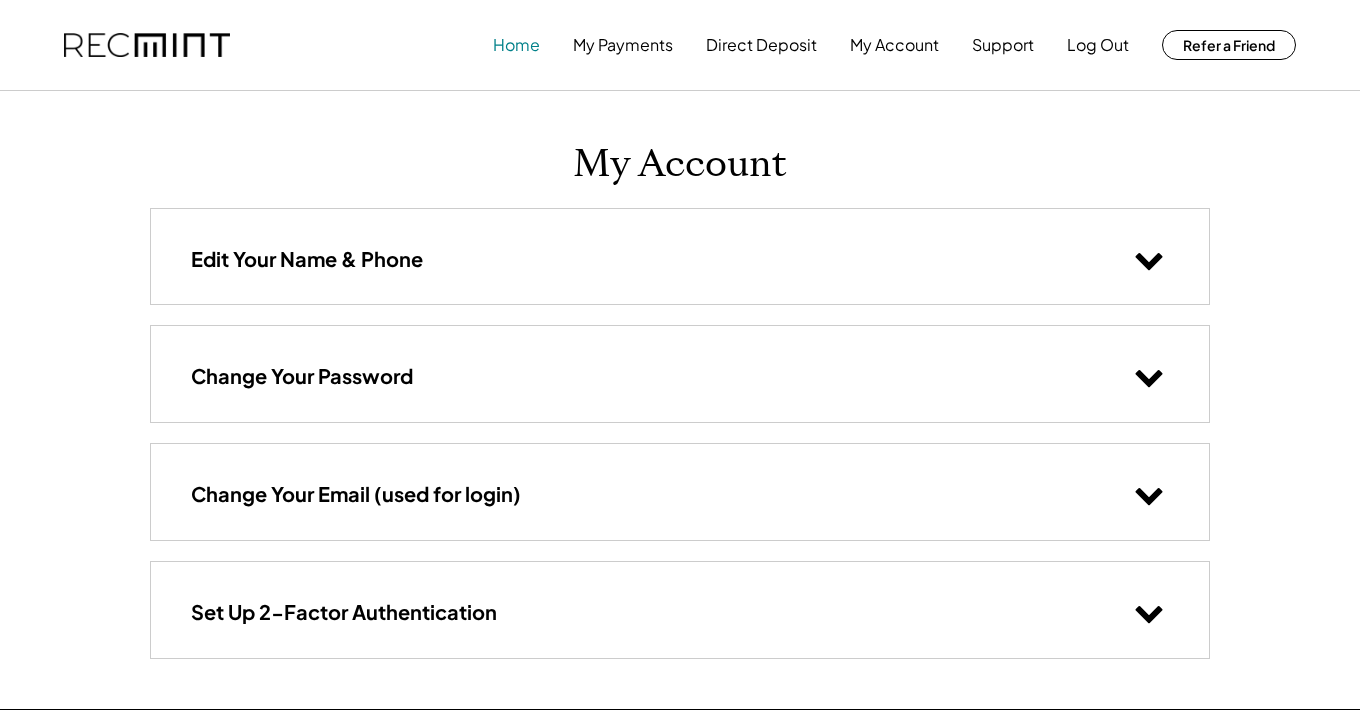 click on "Home" at bounding box center (516, 45) 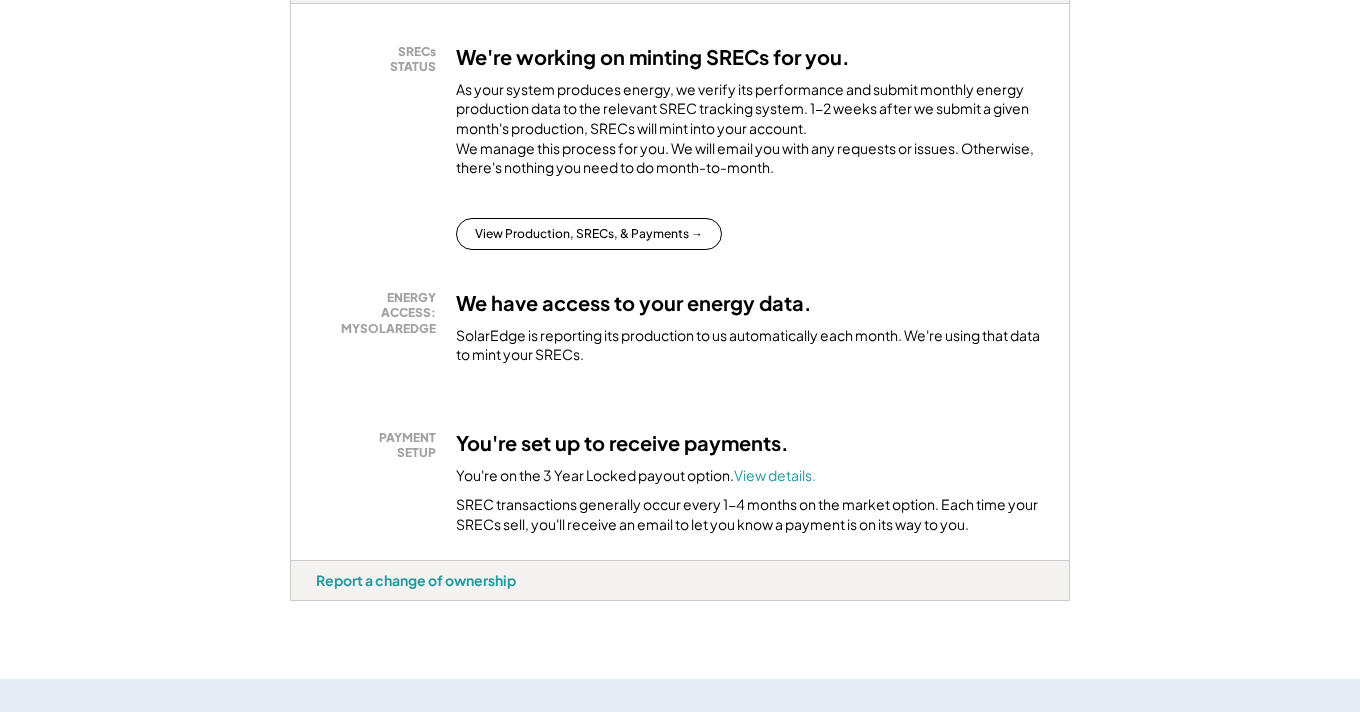scroll, scrollTop: 400, scrollLeft: 0, axis: vertical 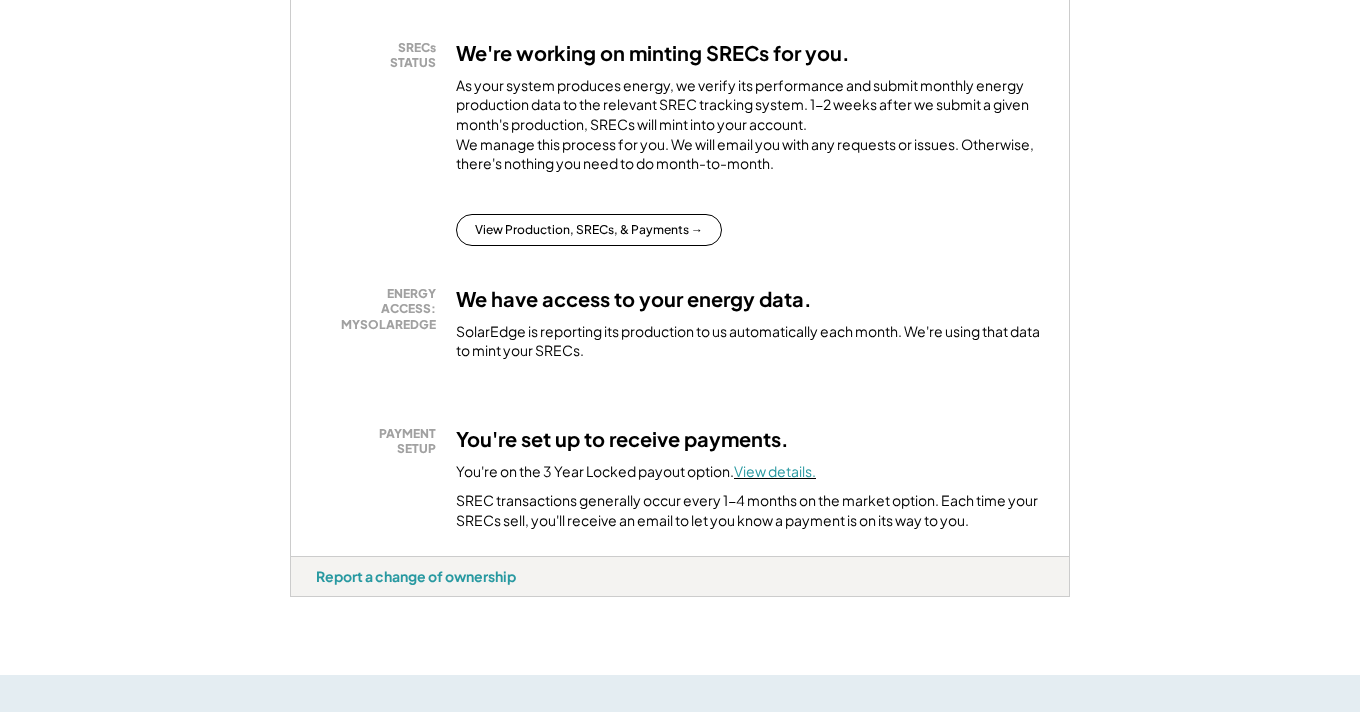 click on "View details." at bounding box center [775, 471] 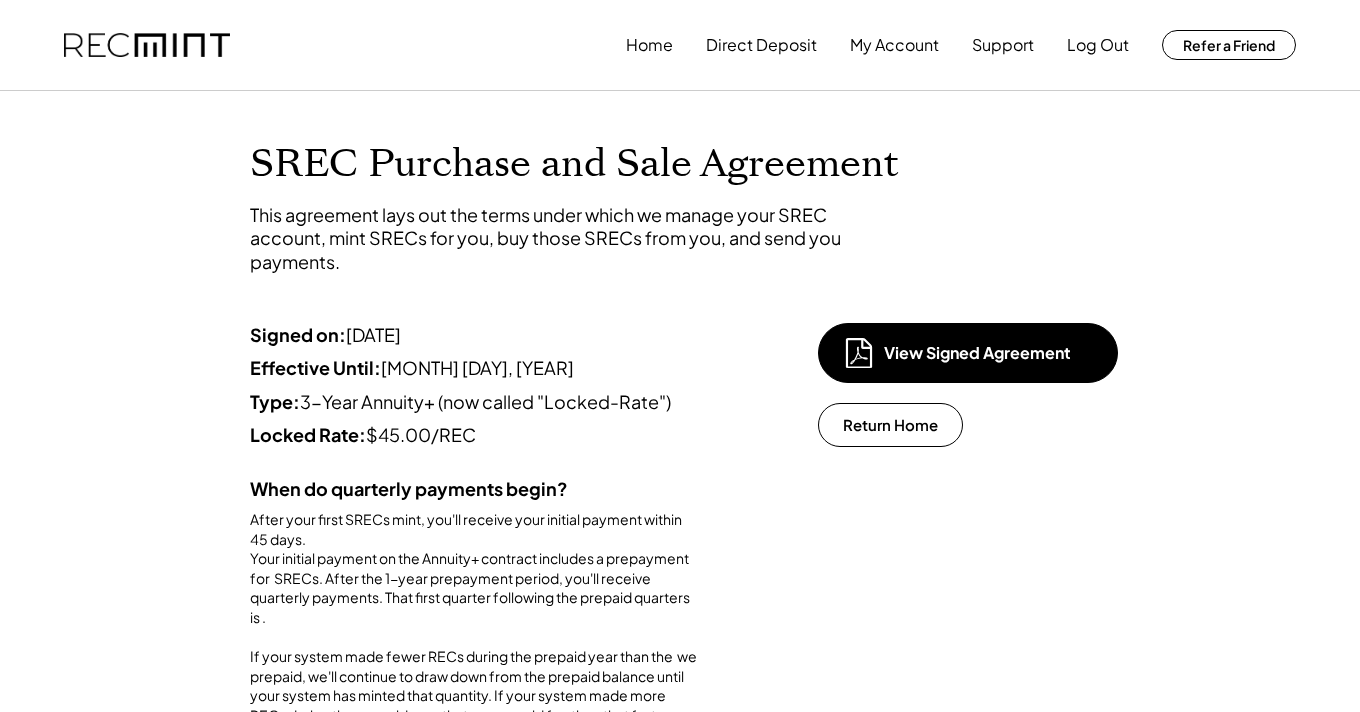 scroll, scrollTop: 0, scrollLeft: 0, axis: both 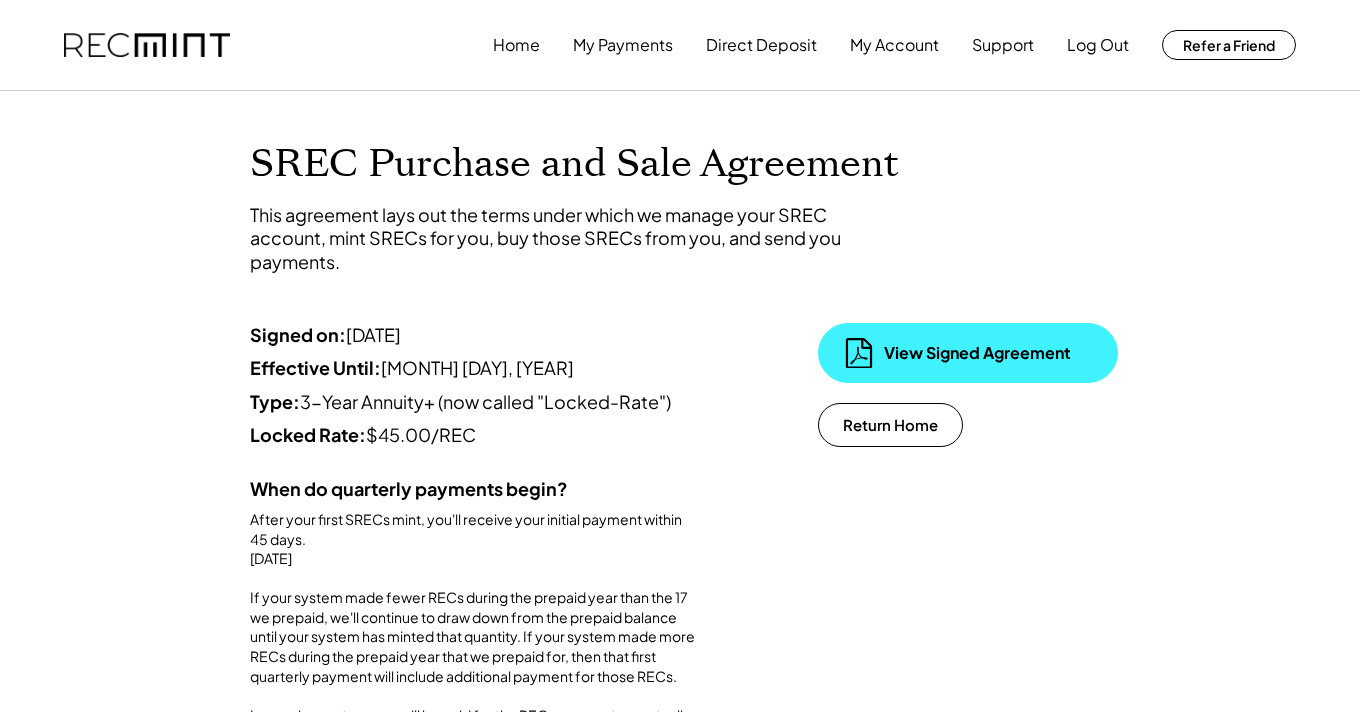 click on "View Signed Agreement" at bounding box center (984, 353) 